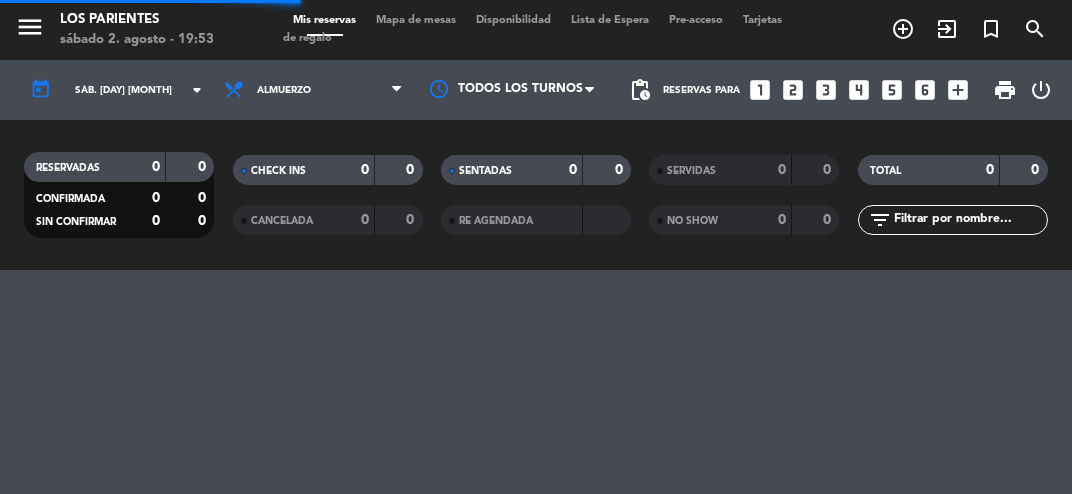 scroll, scrollTop: 0, scrollLeft: 0, axis: both 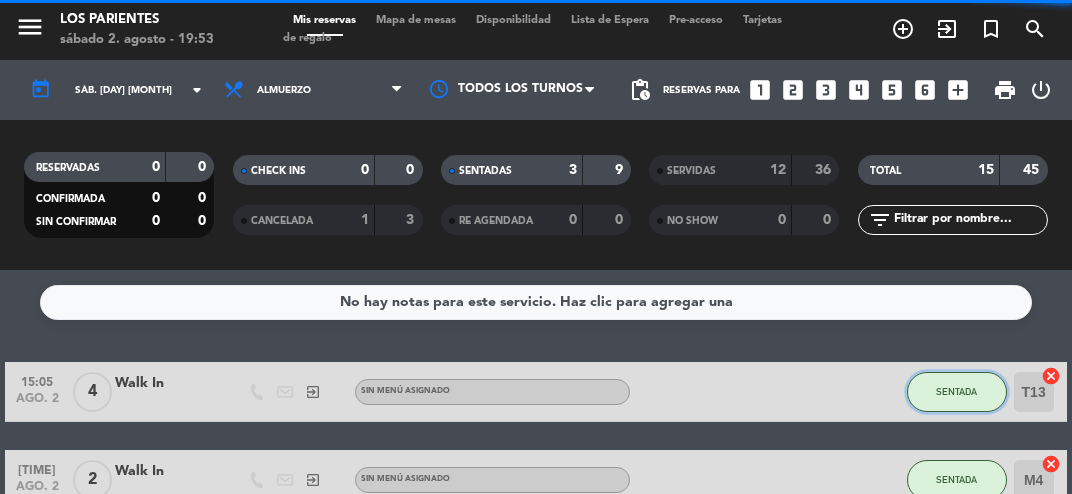 click on "SENTADA" 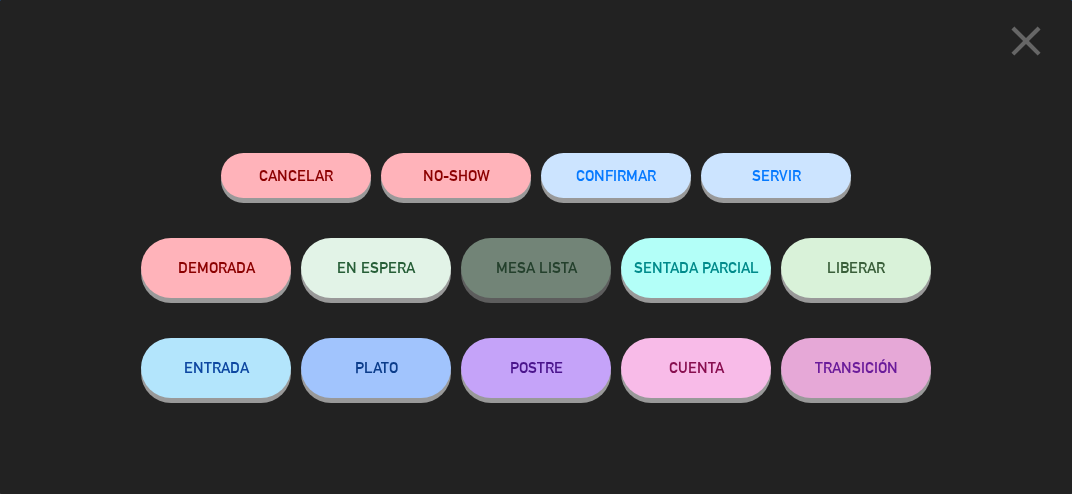 click on "SERVIR" 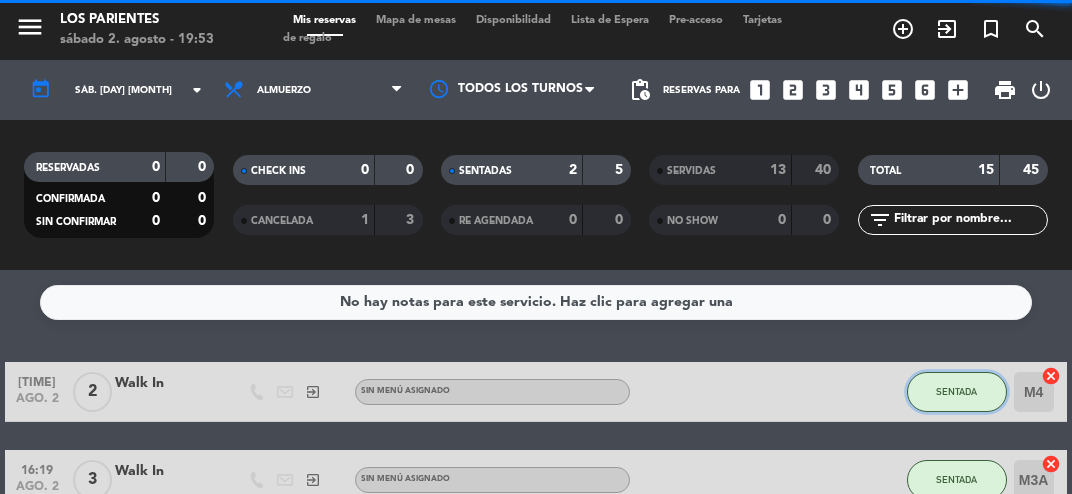 click on "SENTADA" 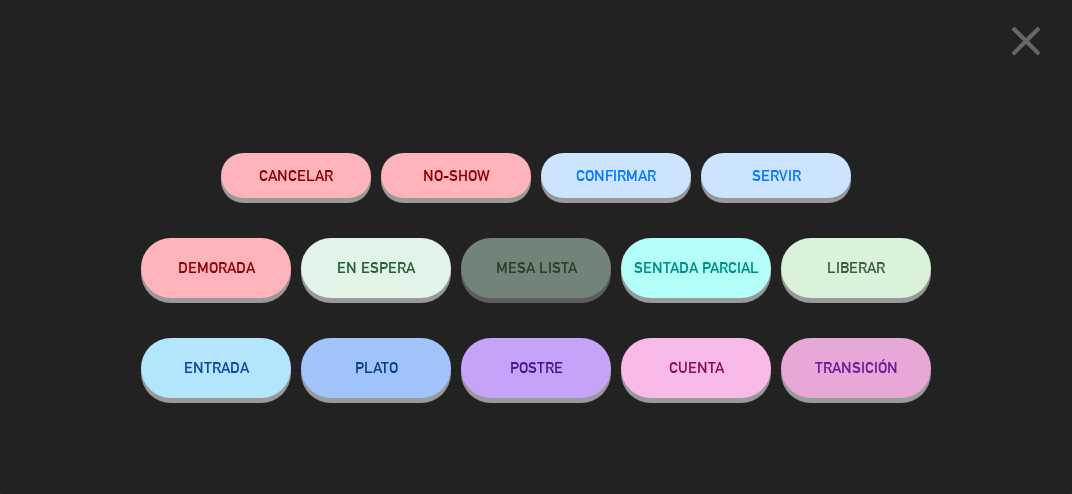 click on "SERVIR" 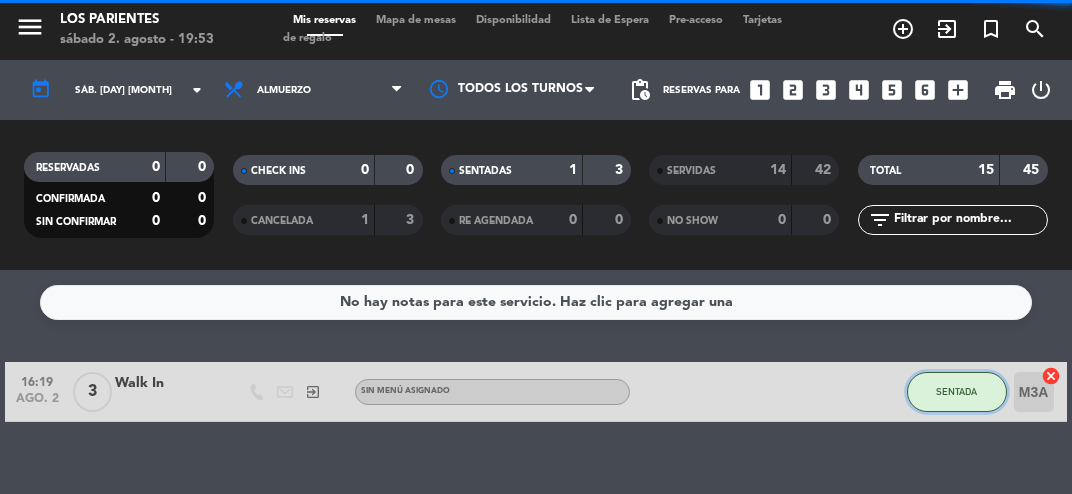click on "SENTADA" 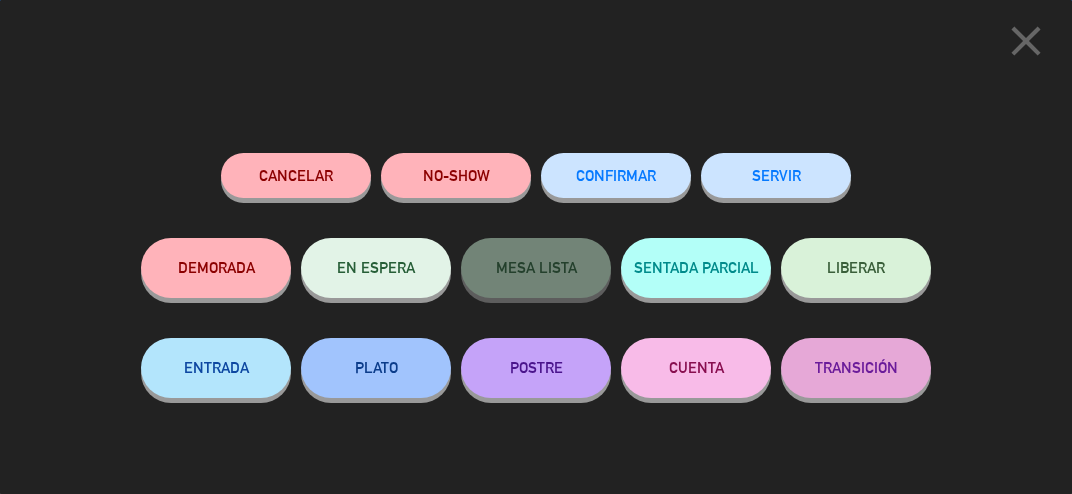 click on "SERVIR" 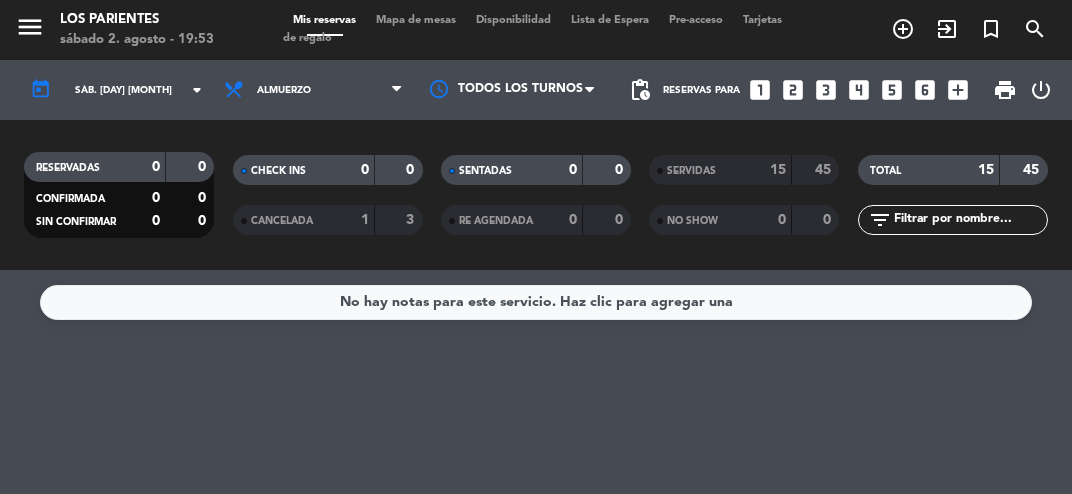 click on "Mapa de mesas" at bounding box center (416, 20) 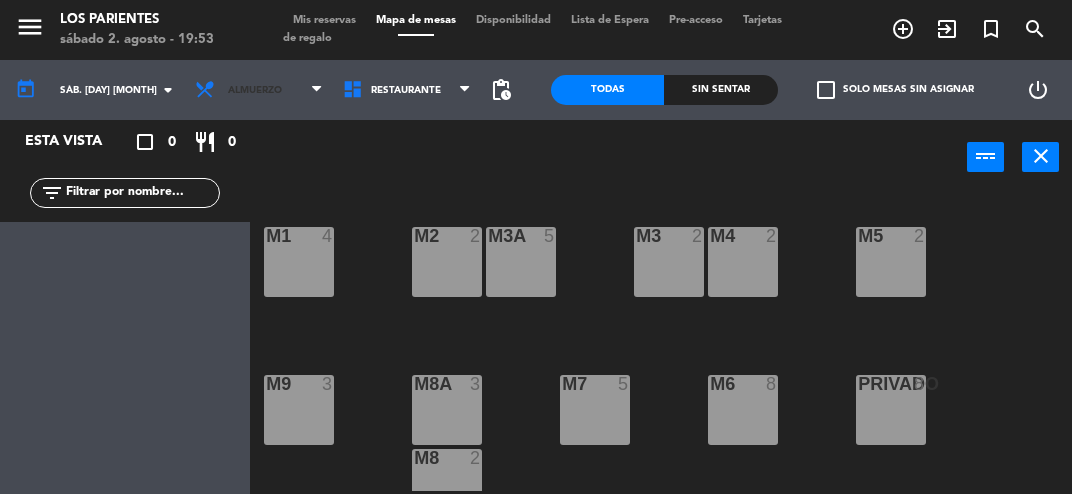click at bounding box center [316, 90] 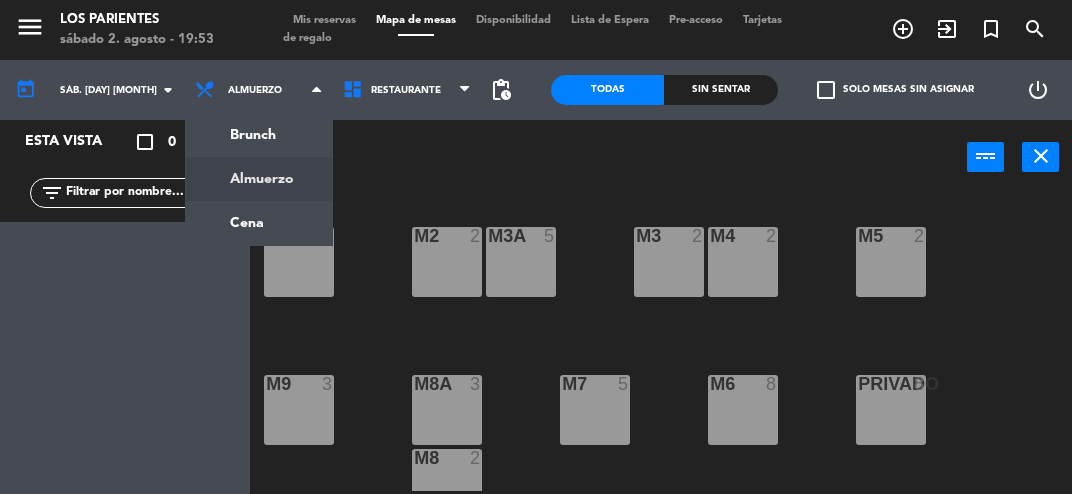 click on "menu  Los Parientes   sábado [DAY]. [MONTH] - [TIME]   Mis reservas   Mapa de mesas   Disponibilidad   Lista de Espera   Pre-acceso   Tarjetas de regalo  add_circle_outline exit_to_app turned_in_not search today    sáb. [DAY] [MONTH]  arrow_drop_down  Brunch  Almuerzo  Cena  Almuerzo  Brunch  Almuerzo  Cena  Restaurante   Restaurante   Restaurante  pending_actions  Todas  Sin sentar  check_box_outline_blank   Solo mesas sin asignar   power_settings_new   Esta vista   crop_square  0  restaurant  0 filter_list power_input close M1  4  M2  2  M3  2  M4  2  M3A  5  M5  2  M8A  3  M9  3  M6  8  M7  5  PRIVADO  8  M8  2  T8  2  T9  4  T10  2  T11  2  T12  2  T13  2  T14  4" 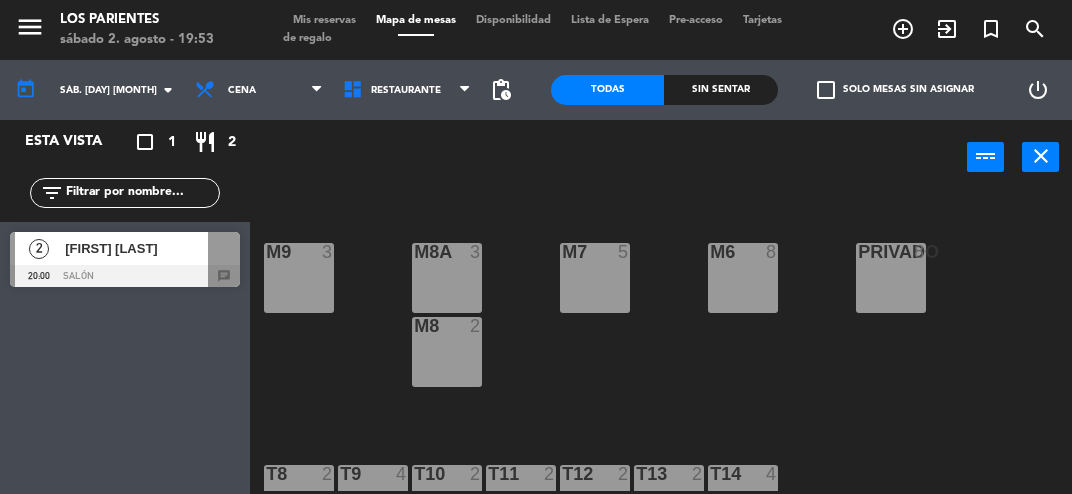 scroll, scrollTop: 176, scrollLeft: 0, axis: vertical 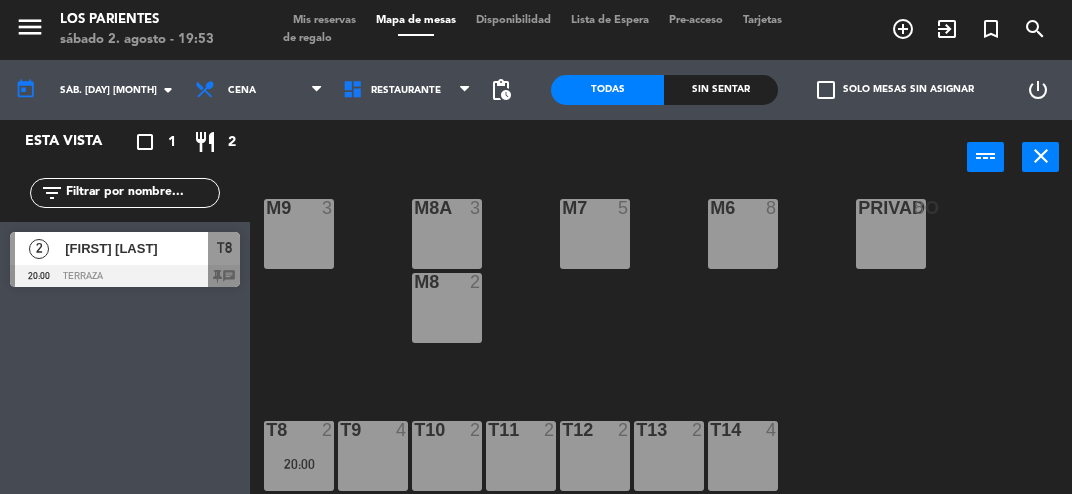 click on "T8 2 20:00" at bounding box center [299, 456] 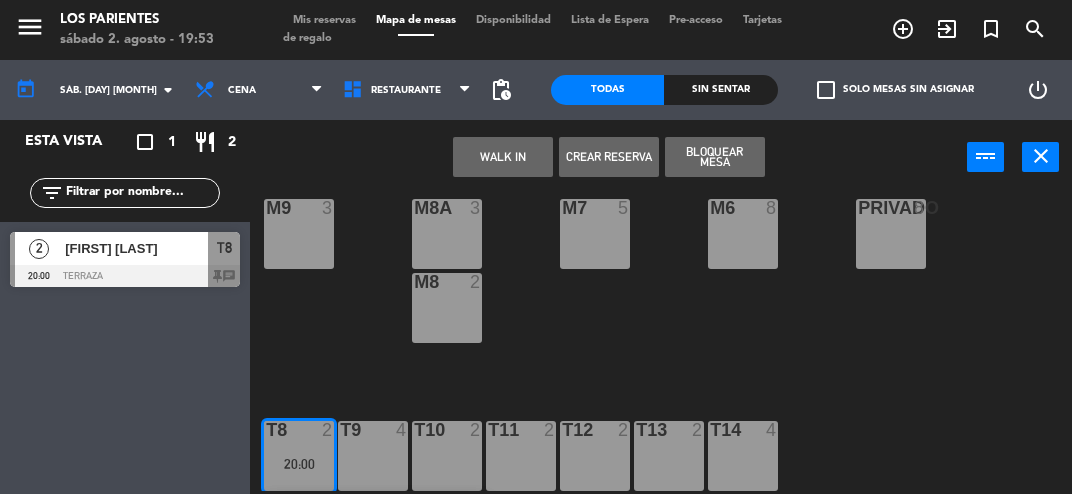 click at bounding box center [125, 276] 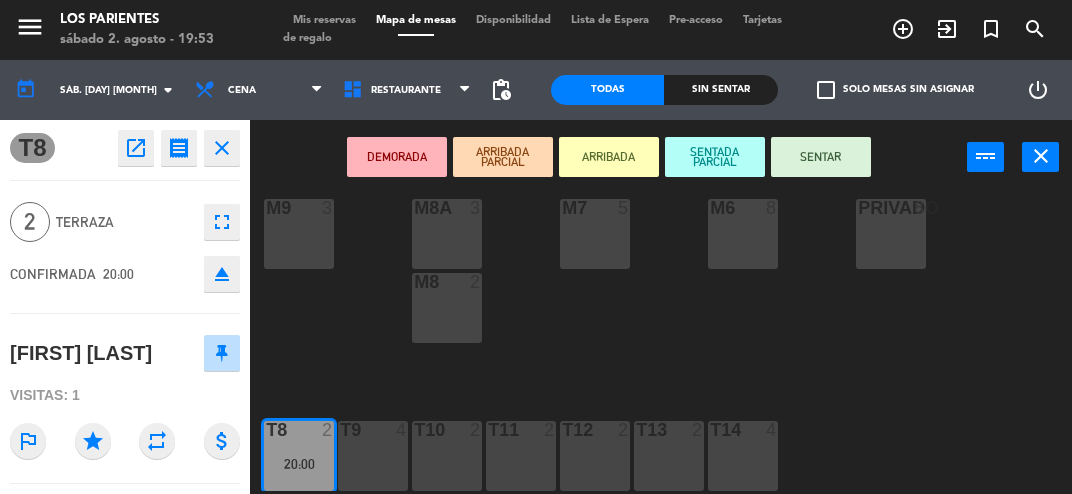 click on "SENTAR" at bounding box center [821, 157] 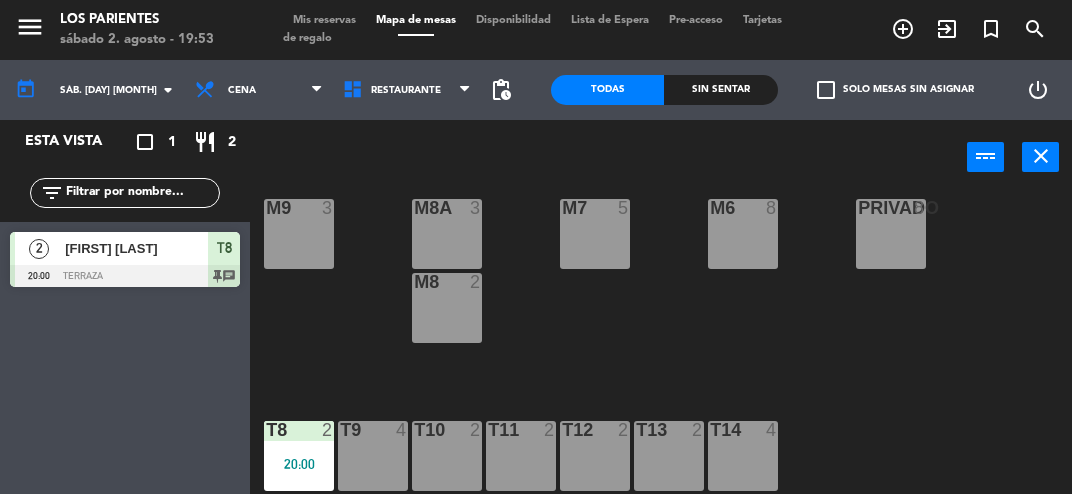 click on "T13  2" at bounding box center [669, 456] 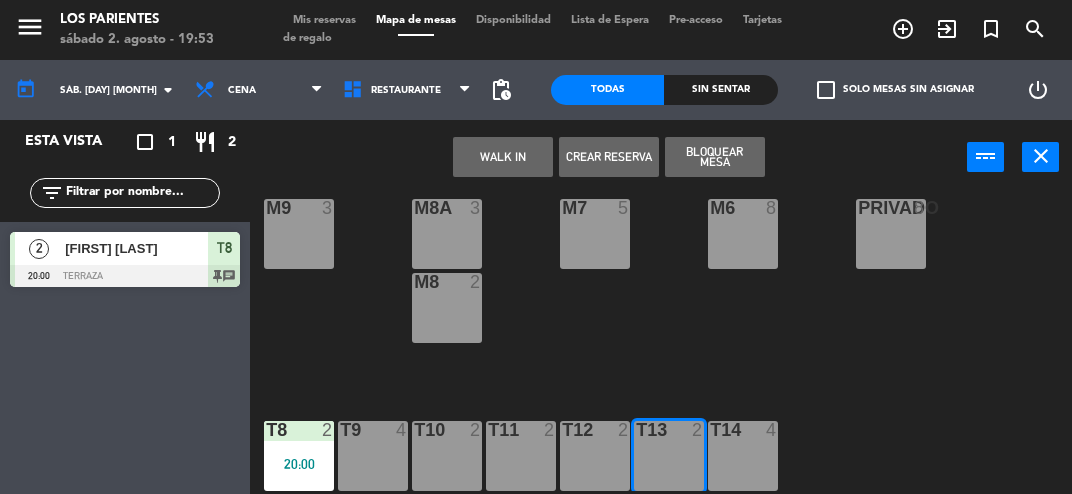 click on "T14  4" at bounding box center [743, 456] 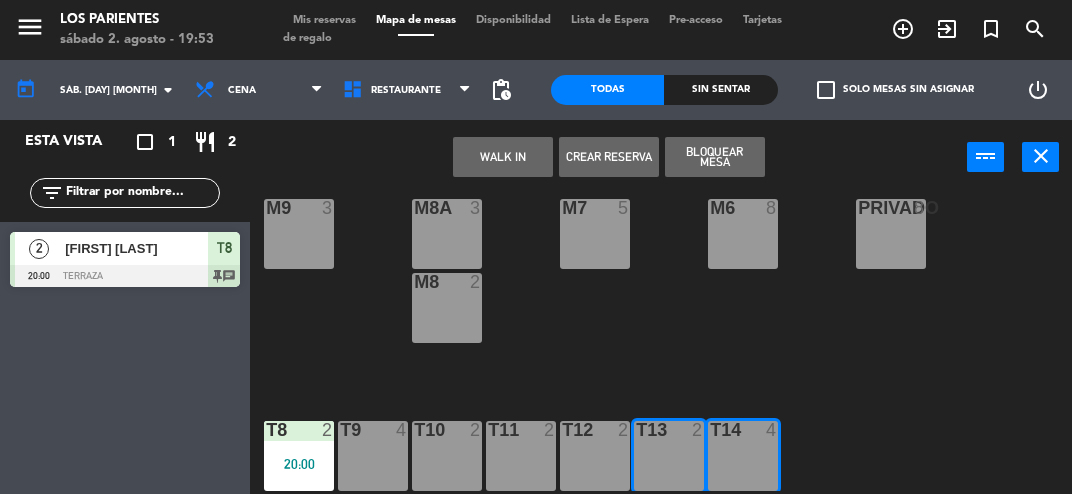 click on "WALK IN" at bounding box center [503, 157] 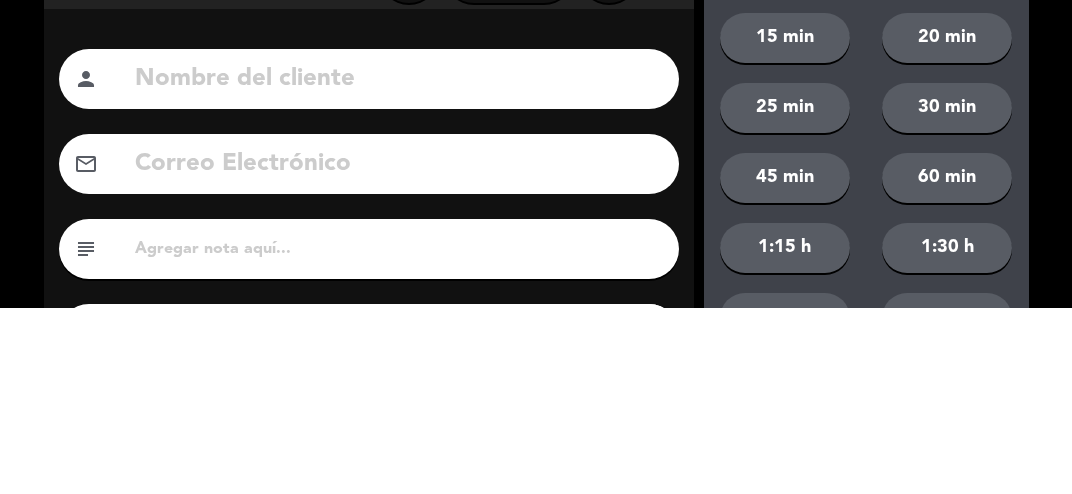 click on "Nombre del cliente person" 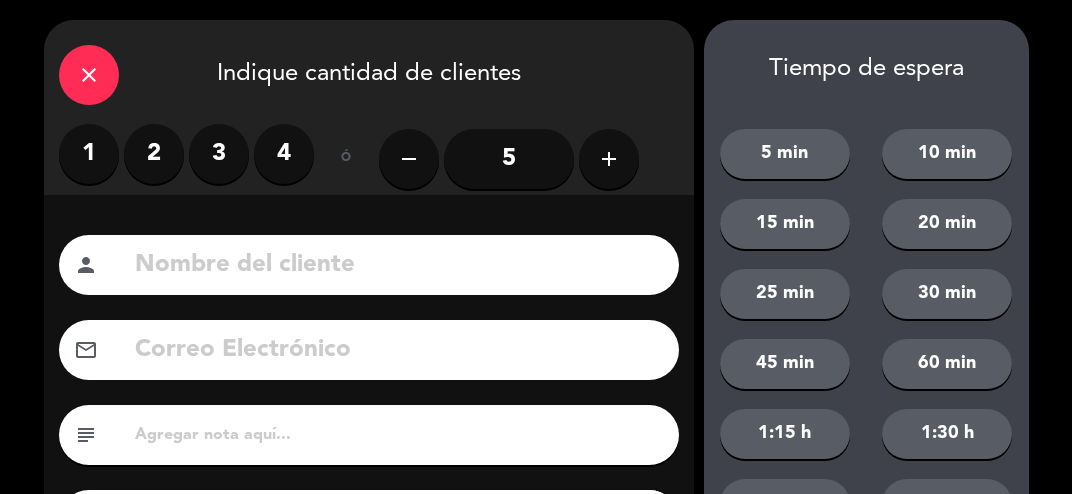 click on "2" at bounding box center (154, 154) 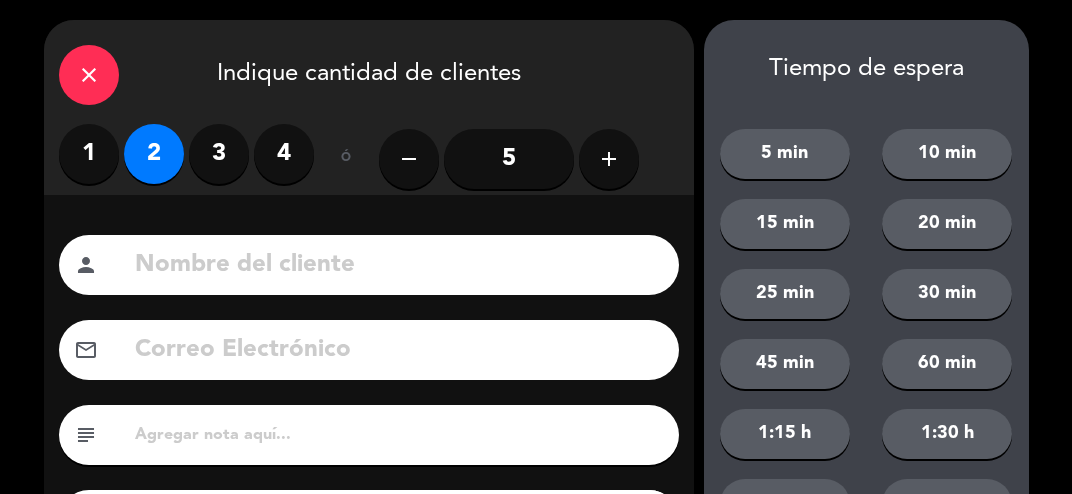 scroll, scrollTop: 205, scrollLeft: 0, axis: vertical 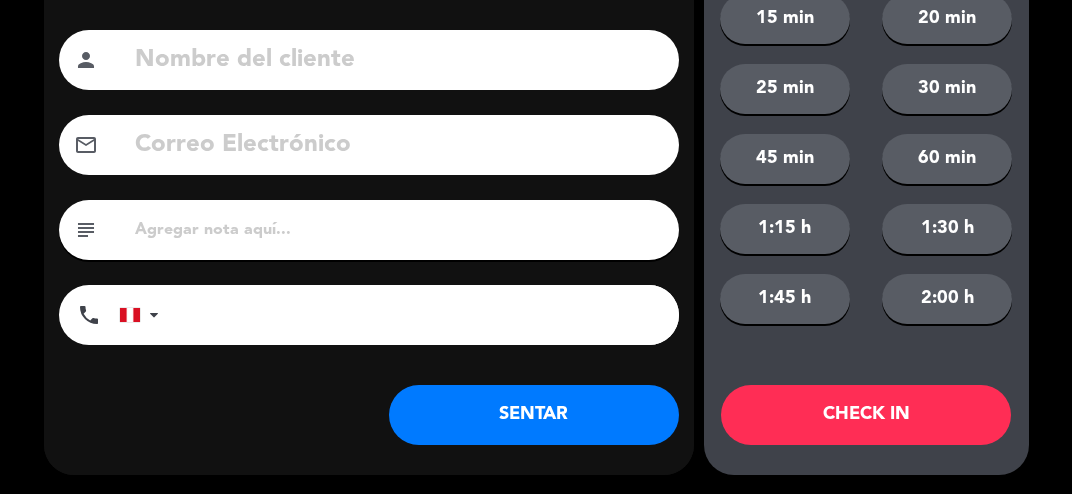 click on "SENTAR" 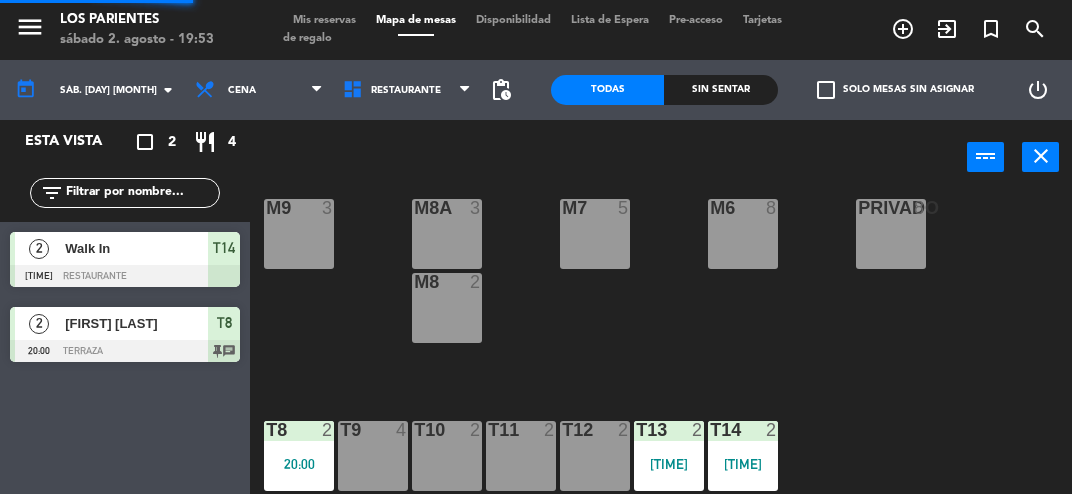 scroll, scrollTop: 0, scrollLeft: 0, axis: both 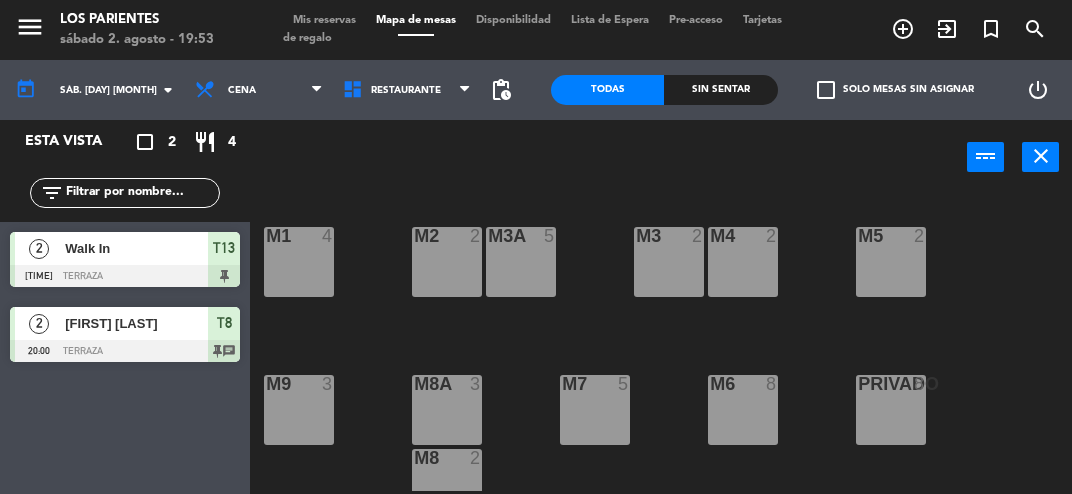 click on "2" at bounding box center [776, 236] 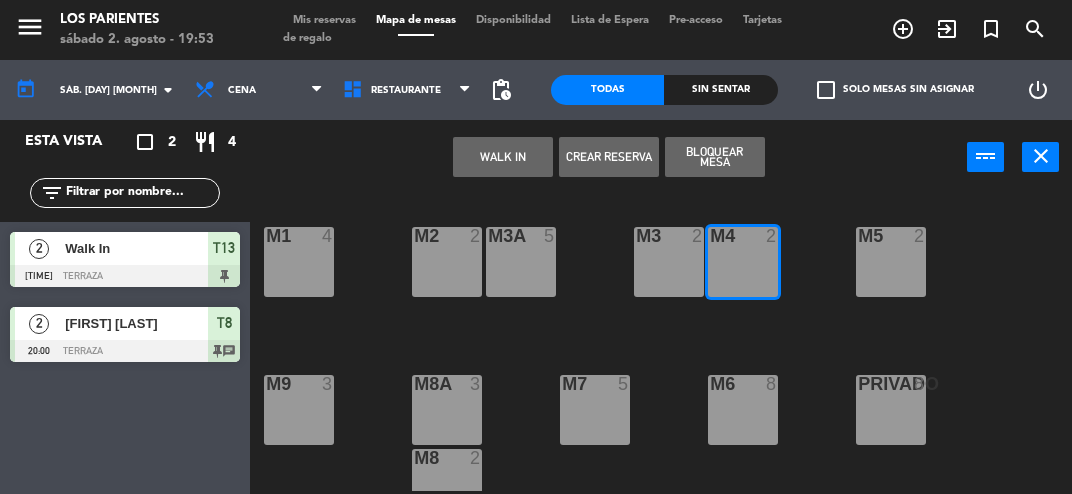 click on "WALK IN" at bounding box center (503, 157) 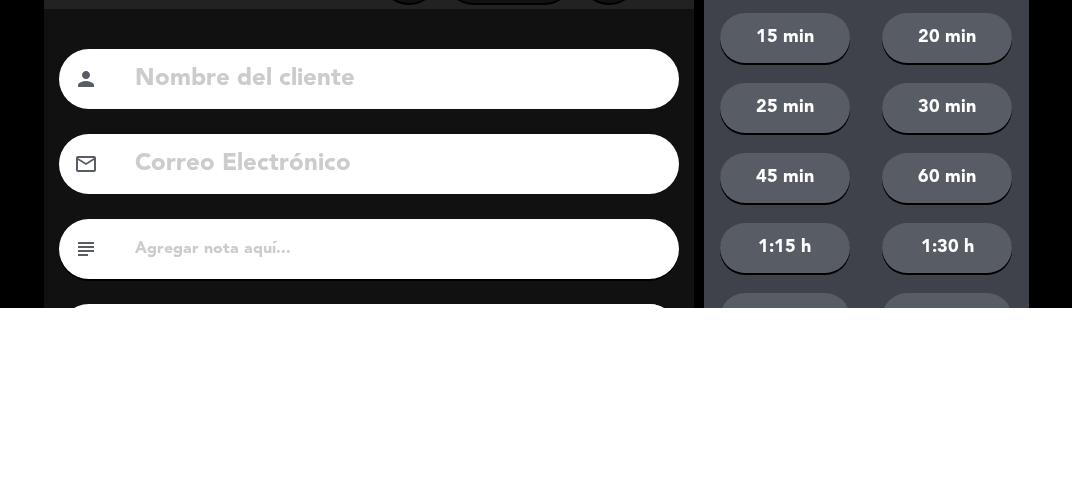 click on "close   Indique cantidad de clientes   1   2   3   4   ó  remove 5 add Nombre del cliente person Correo Electrónico email subject phone United States +1 United Kingdom +44 Peru (Perú) +51 Argentina +54 Brazil (Brasil) +55 Afghanistan (‫افغانستان‬‎) +93 Albania (Shqipëri) +355 Algeria (‫الجزائر‬‎) +213 American Samoa +1684 Andorra +376 Angola +244 Anguilla +1264 Antigua and Barbuda +1268 Argentina +54 Armenia (Հայաստան) +374 Aruba +297 Australia +61 Austria (Österreich) +43 Azerbaijan (Azərbaycan) +994 Bahamas +1242 Bahrain (‫البحرين‬‎) +973 Bangladesh (বাংলাদেশ) +880 Barbados +1246 Belarus (Беларусь) +375 Belgium (België) +32 Belize +501 Benin (Bénin) +229 Bermuda +1441 Bhutan (འབྲུག) +975 Bolivia +591 Bosnia and Herzegovina (Босна и Херцеговина) +387 Botswana +267 Brazil (Brasil) +55 British Indian Ocean Territory +246 British Virgin Islands +1284 Brunei +673 Bulgaria (България) +359 +226 +257" 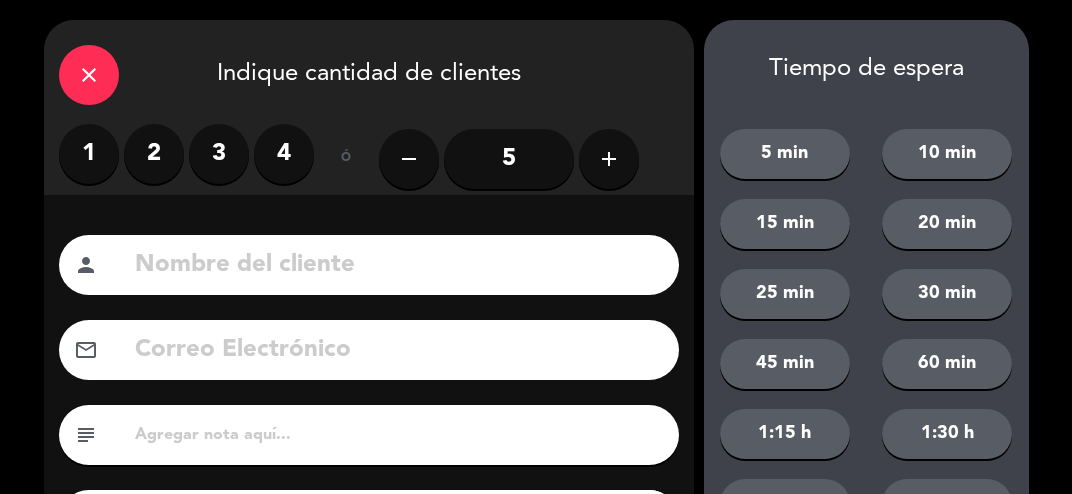 click on "2" at bounding box center (154, 154) 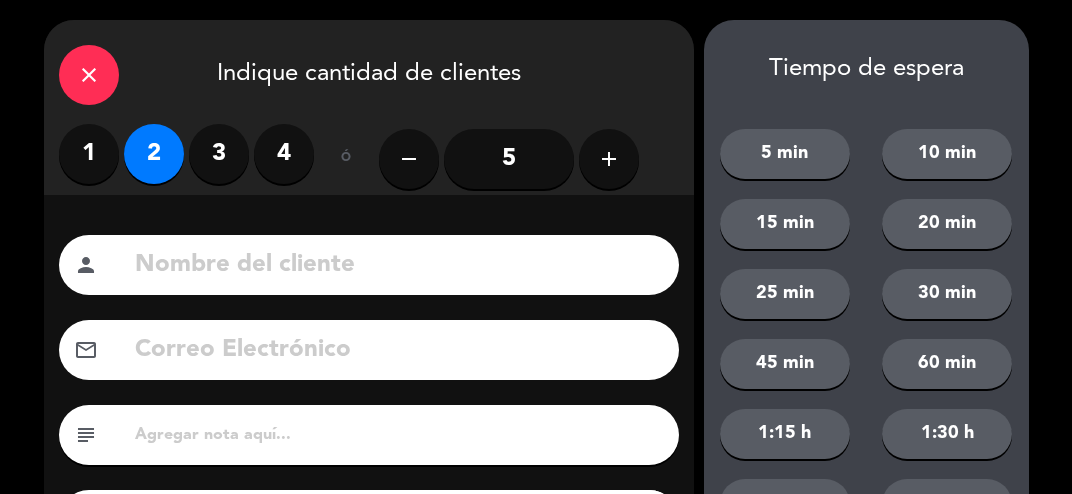 scroll, scrollTop: 205, scrollLeft: 0, axis: vertical 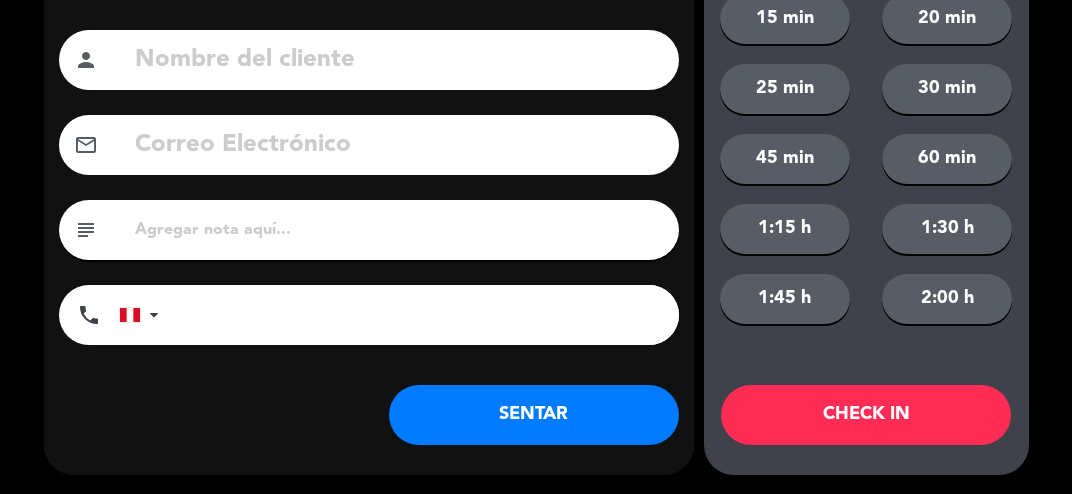 click on "SENTAR" 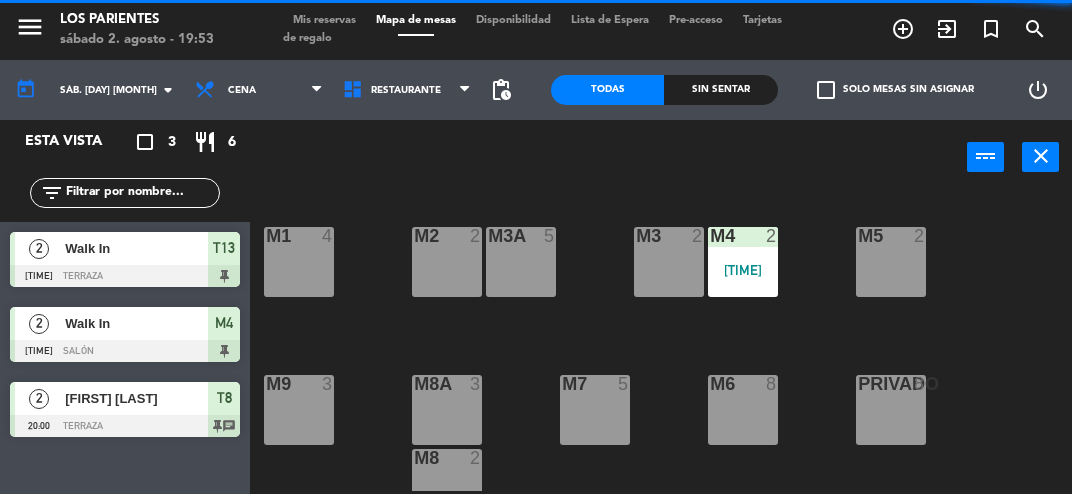 click on "M1 4 M2 2 M3 2 M4 2 19:53 M3A 5 M5 2 M8A 3 M9 3 M6 8 M7 5 PRIVADO 8 M8 2 T8 2 20:00 T9 4 T10 2 T11 2 T12 2 T13 2 19:53 T14 2 19:53" 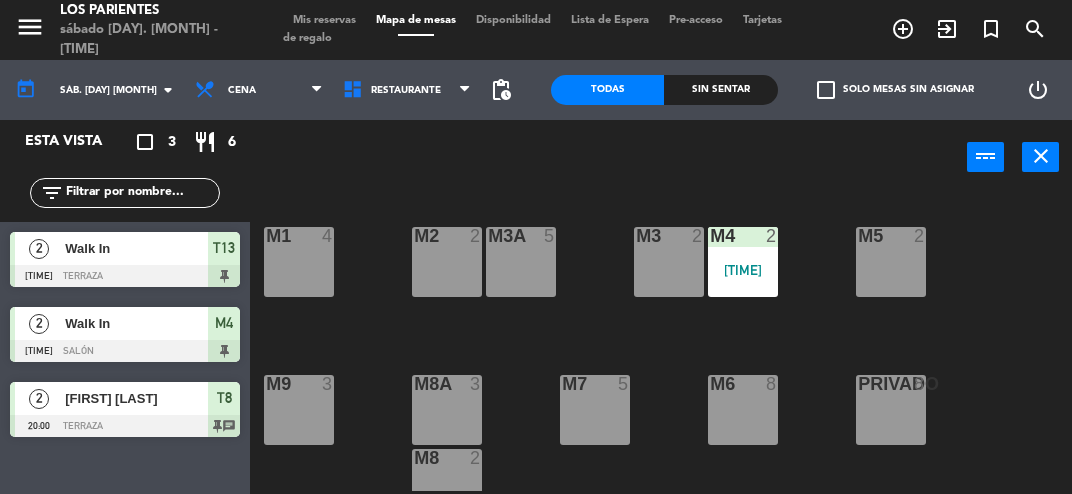 click on "sáb. [DAY] [MONTH]" 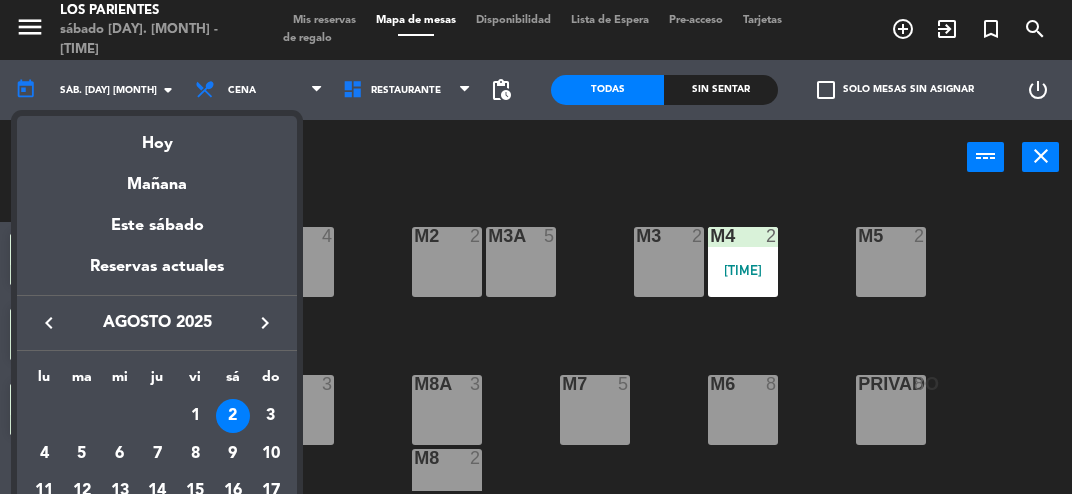 click on "Mañana" at bounding box center (157, 177) 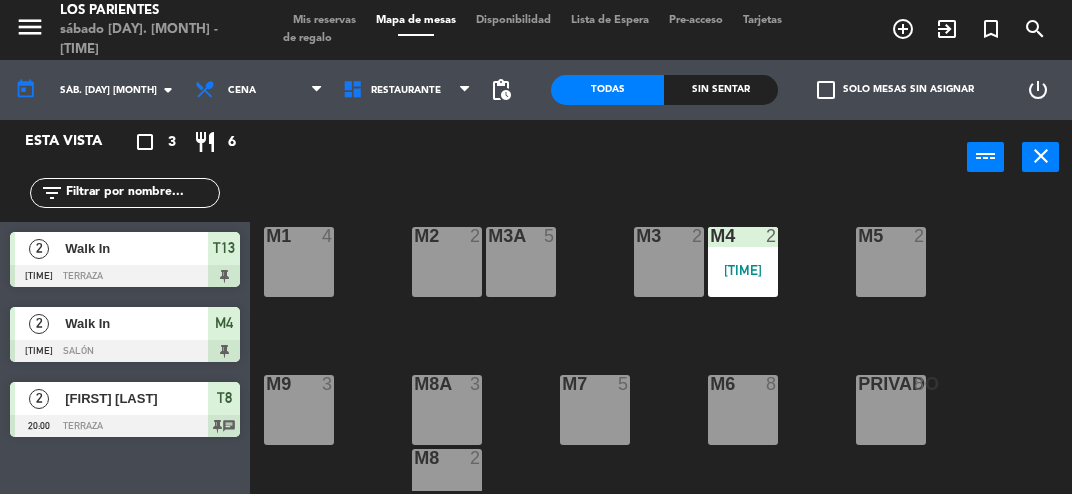 type on "dom. [DAY] [MONTH]" 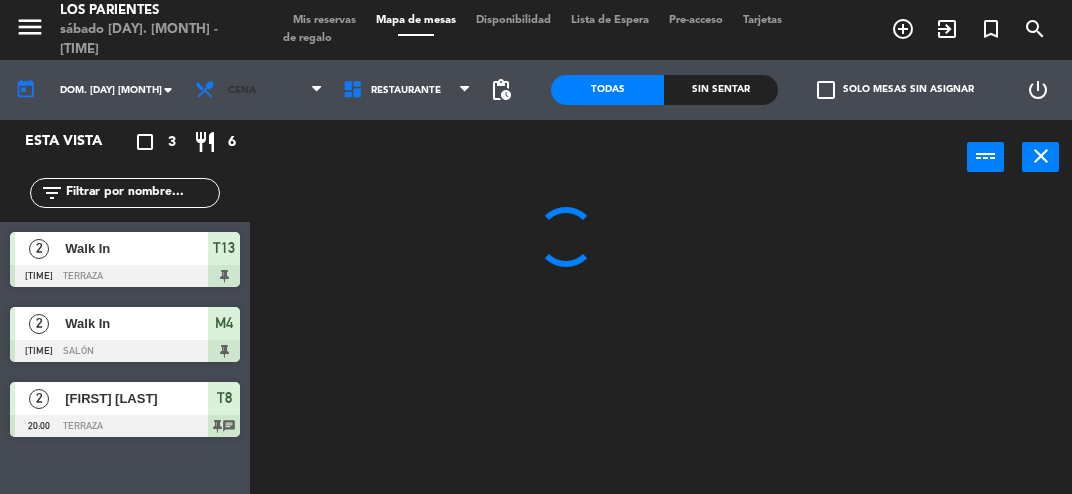 click on "Cena" at bounding box center [242, 90] 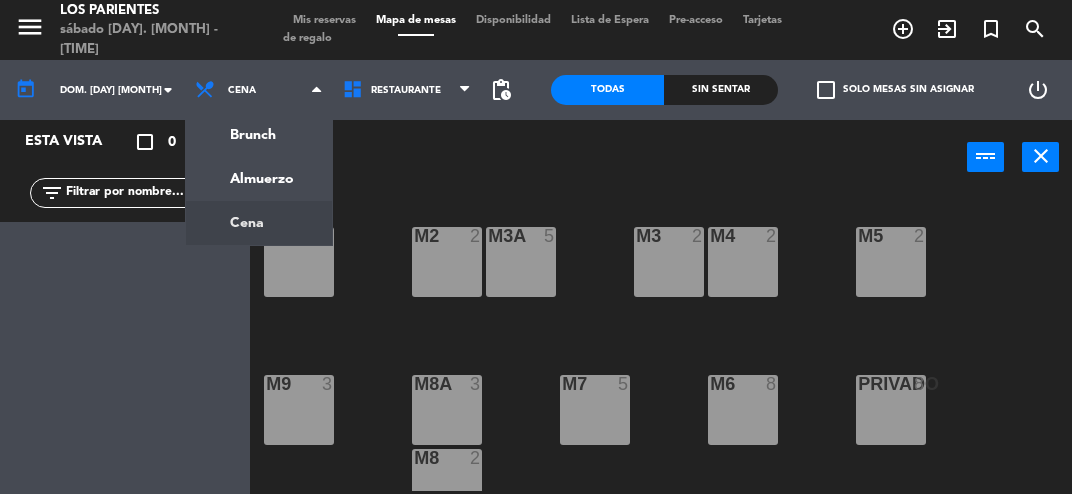 click on "menu  Los Parientes   sábado [DAY]. [MONTH] - [TIME]   Mis reservas   Mapa de mesas   Disponibilidad   Lista de Espera   Pre-acceso   Tarjetas de regalo  add_circle_outline exit_to_app turned_in_not search today    dom. [DAY] [MONTH]  arrow_drop_down  Brunch  Almuerzo  Cena  Cena  Brunch  Almuerzo  Cena  Restaurante   Restaurante   Restaurante  pending_actions  Todas  Sin sentar  check_box_outline_blank   Solo mesas sin asignar   power_settings_new   Esta vista   crop_square  0  restaurant  0 filter_list power_input close M1  4  M2  2  M3  2  M4  2  M3A  5  M5  2  M8A  3  M9  3  M6  8  M7  5  PRIVADO  8  M8  2  T8  2  T9  4  T10  2  T11  2  T12  2  T13  2  T14  4" 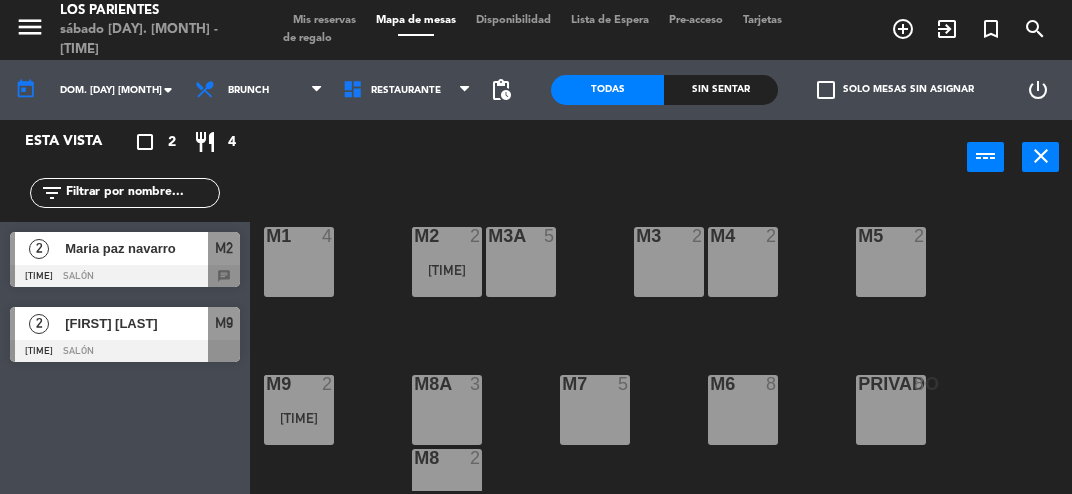 click on "Brunch" at bounding box center (248, 90) 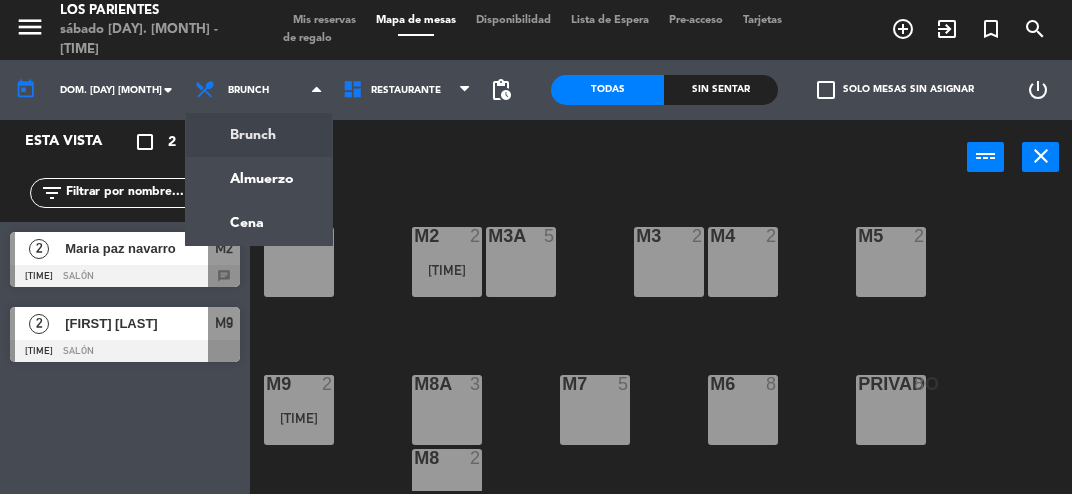 click on "menu  Los Parientes   sábado [DAY]. [MONTH] - [TIME]   Mis reservas   Mapa de mesas   Disponibilidad   Lista de Espera   Pre-acceso   Tarjetas de regalo  add_circle_outline exit_to_app turned_in_not search today    dom. [DAY] [MONTH]  arrow_drop_down  Brunch  Almuerzo  Cena  Brunch  Brunch  Almuerzo  Cena  Restaurante   Restaurante   Restaurante  pending_actions  Todas  Sin sentar  check_box_outline_blank   Solo mesas sin asignar   power_settings_new   Esta vista   crop_square  2  restaurant  4 filter_list  2   Maria paz navarro   [TIME]   Salón  M2 chat  2   Maria Paz Navarro    [TIME]   Salón  M9 power_input close M1  4  M2  2   [TIME]  M3  2  M4  2  M3A  5  M5  2  M8A  3  M9  2   [TIME]  M6  8  M7  5  PRIVADO  8  M8  2  T8  2  T9  4  T10  2  T11  2  T12  2  T13  2  T14  4" 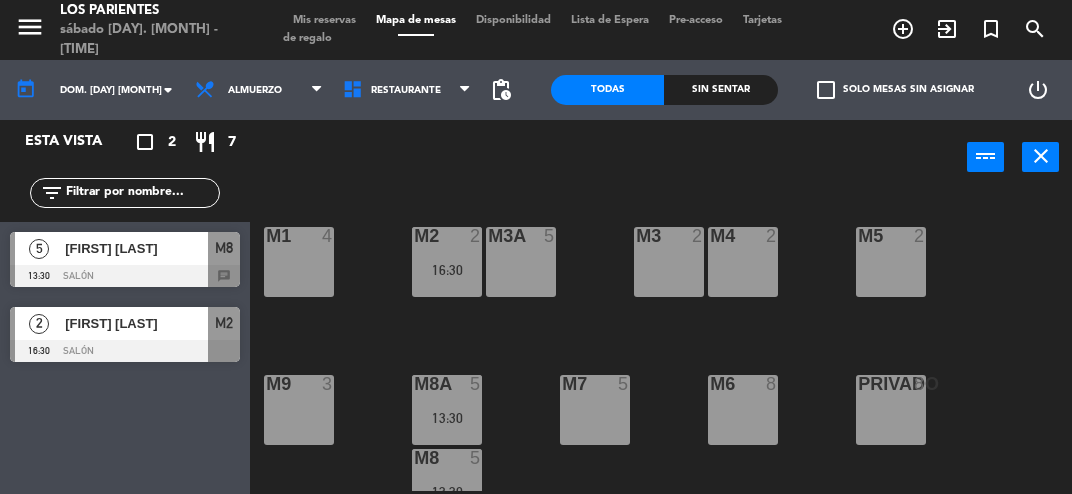 click on "close" at bounding box center [1041, 156] 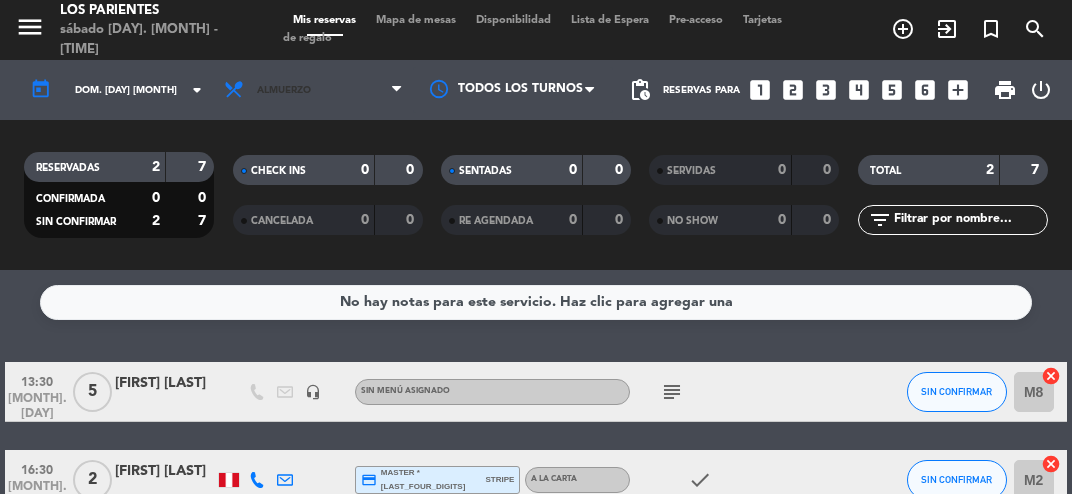 click on "Almuerzo" at bounding box center [284, 90] 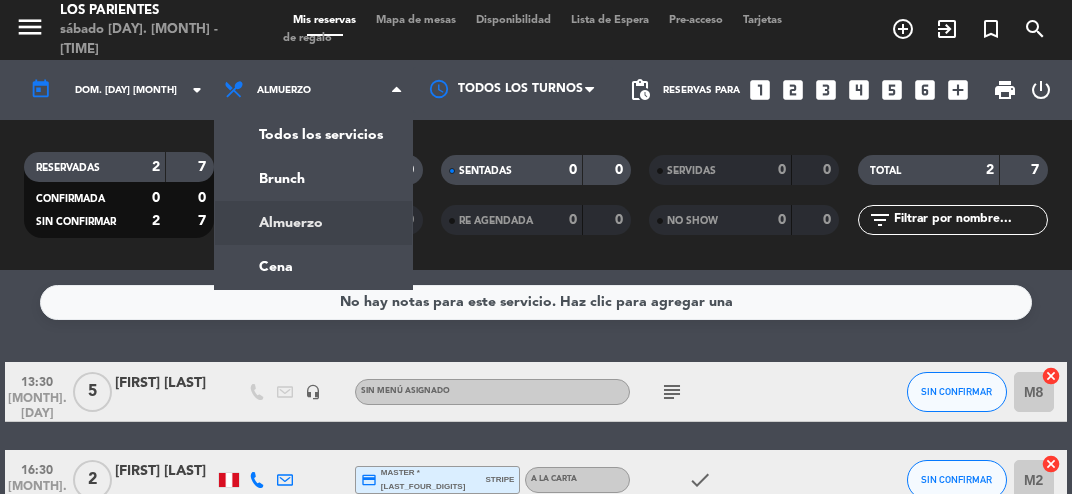 click on "menu Los Parientes sábado 2. agosto - 19:55 Mis reservas Mapa de mesas Disponibilidad Lista de Espera Pre-acceso Tarjetas de regalo add_circle_outline exit_to_app turned_in_not search today dom. 3 ago. arrow_drop-down Todos los servicios Brunch Almuerzo Cena Almuerzo Todos los servicios Brunch Almuerzo Cena Todos los turnos pending_actions Reservas para looks_one looks_two looks_3 looks_4 looks_5 looks_6 add_box print power_settings_new RESERVADAS 2 7 CONFIRMADA 0 0 SIN CONFIRMAR 2 7 CHECK INS 0 0 CANCELADA 0 0 SENTADAS 0 0 RE AGENDADA 0 0 SERVIDAS 0 0 NO SHOW 0 0 TOTAL 2 7 filter_list" 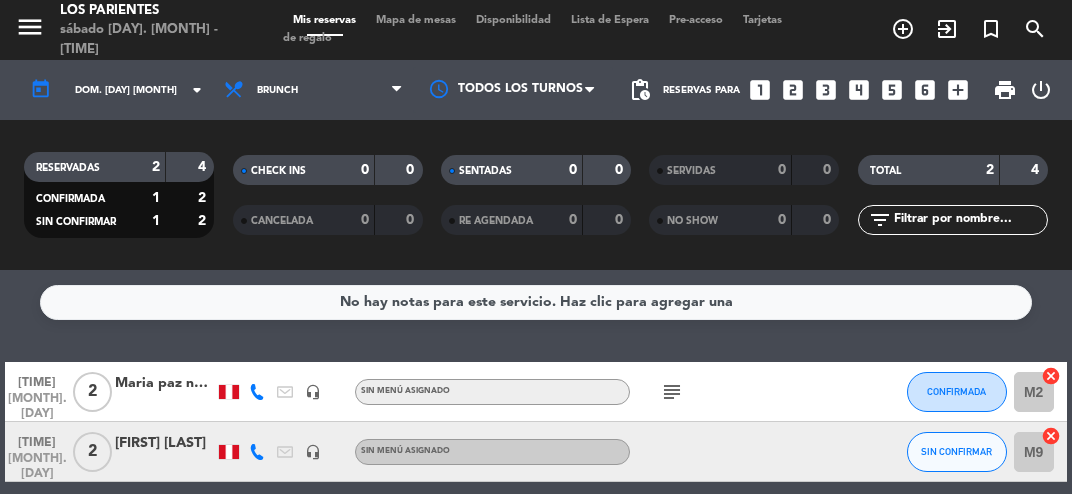 click on "dom. [DAY] [MONTH]" 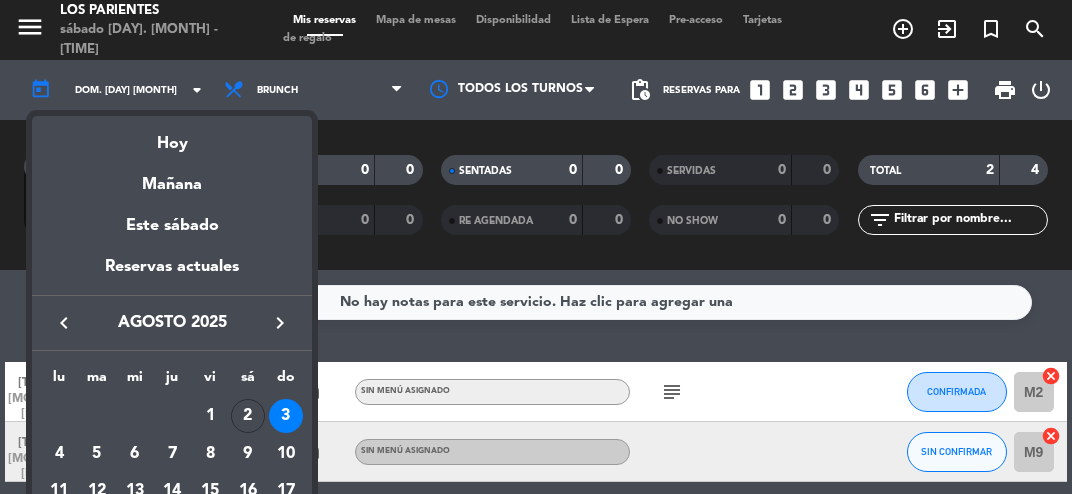 click on "Hoy" at bounding box center (172, 136) 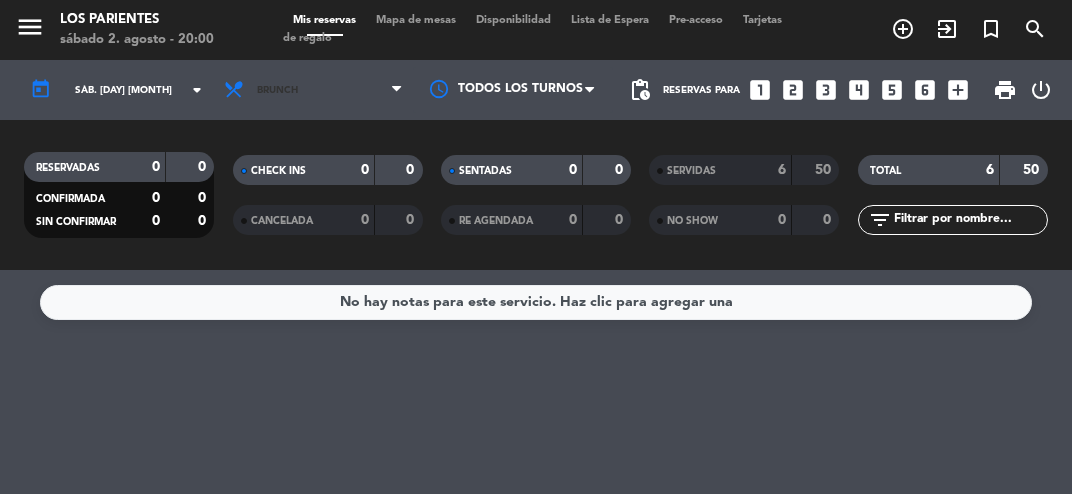 click on "Brunch" at bounding box center (313, 90) 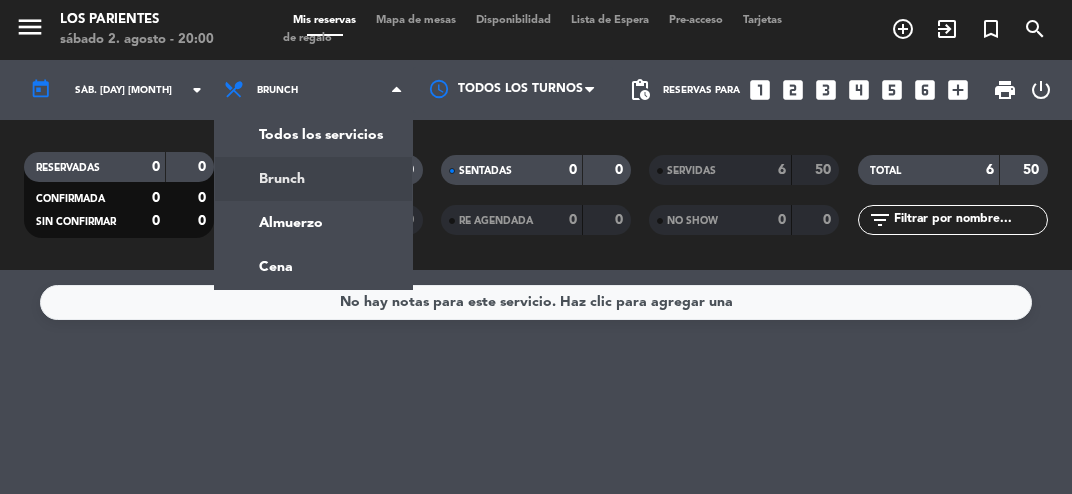 click on "arrow_drop_down" 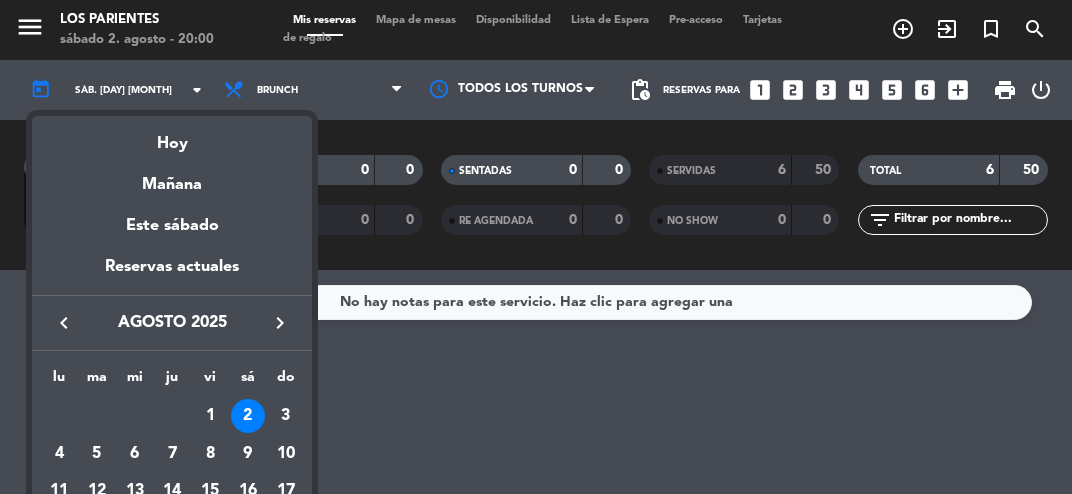 click on "Mañana" at bounding box center [172, 177] 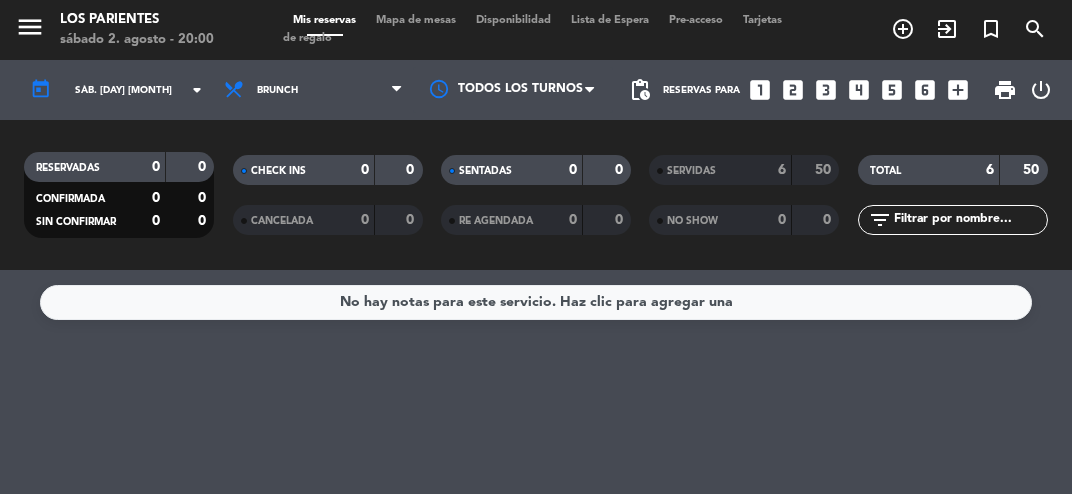 type on "dom. [DAY] [MONTH]" 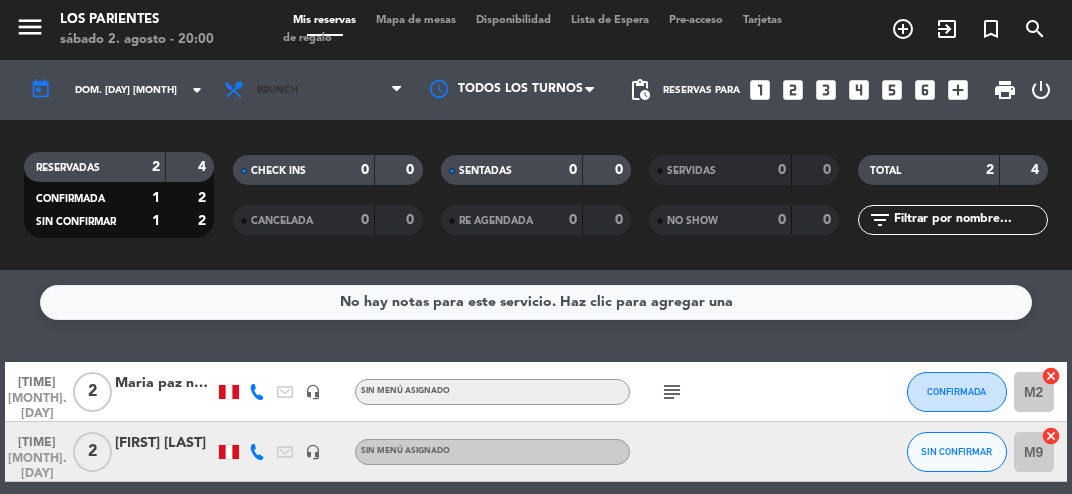 click on "Brunch" at bounding box center [313, 90] 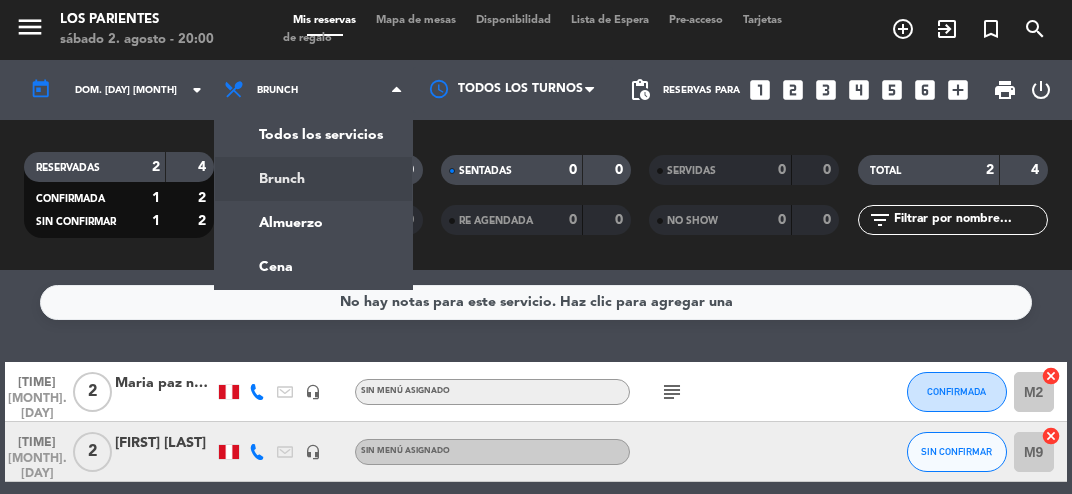 click on "menu  Los Parientes   sábado [DAY]. [MONTH] - [TIME]   Mis reservas   Mapa de mesas   Disponibilidad   Lista de Espera   Pre-acceso   Tarjetas de regalo  add_circle_outline exit_to_app turned_in_not search today    dom. [DAY] [MONTH]  arrow_drop_down  Todos los servicios  Brunch  Almuerzo  Cena  Brunch  Todos los servicios  Brunch  Almuerzo  Cena Todos los turnos pending_actions  Reservas para   looks_one   looks_two   looks_3   looks_4   looks_5   looks_6   add_box  print  power_settings_new   RESERVADAS   2   4   CONFIRMADA   1   2   SIN CONFIRMAR   1   2   CHECK INS   0   0   CANCELADA   0   0   SENTADAS   0   0   RE AGENDADA   0   0   SERVIDAS   0   0   NO SHOW   0   0   TOTAL   2   4  filter_list" 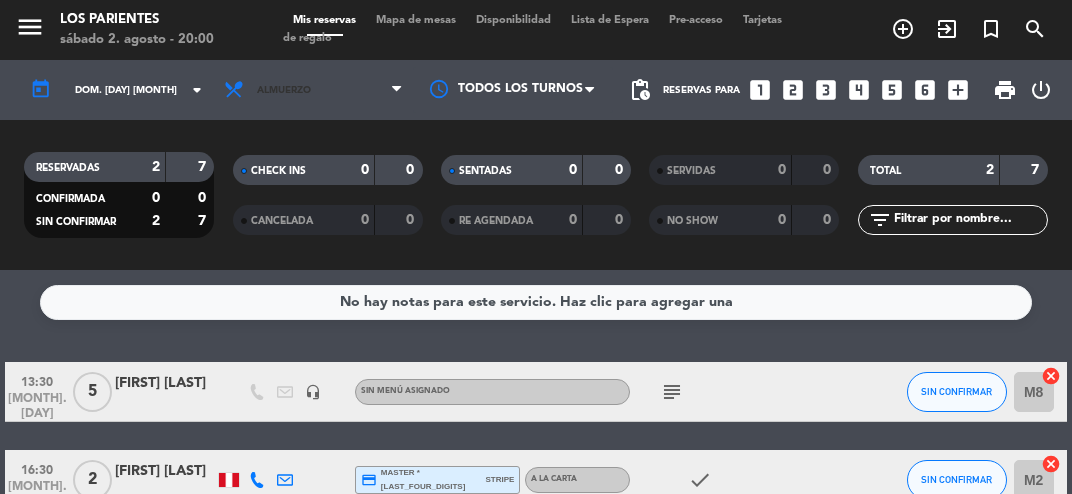 click on "Almuerzo" at bounding box center (313, 90) 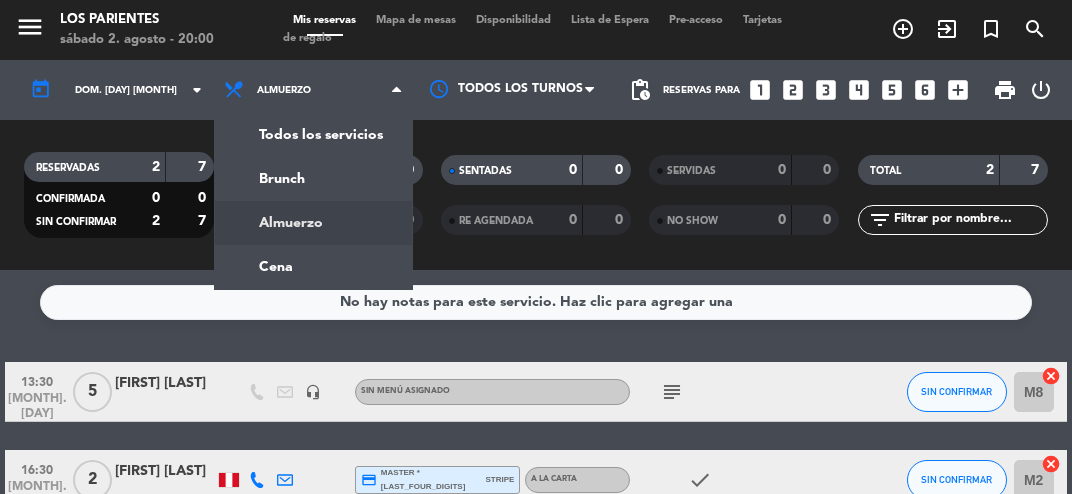 click on "menu  Los Parientes   sábado [DAY]. [MONTH] - [TIME]   Mis reservas   Mapa de mesas   Disponibilidad   Lista de Espera   Pre-acceso   Tarjetas de regalo  add_circle_outline exit_to_app turned_in_not search today    dom. [DAY] [MONTH]  arrow_drop_down  Todos los servicios  Brunch  Almuerzo  Cena  Almuerzo  Todos los servicios  Brunch  Almuerzo  Cena Todos los turnos pending_actions  Reservas para   looks_one   looks_two   looks_3   looks_4   looks_5   looks_6   add_box  print  power_settings_new   RESERVADAS   2   7   CONFIRMADA   0   0   SIN CONFIRMAR   2   7   CHECK INS   0   0   CANCELADA   0   0   SENTADAS   0   0   RE AGENDADA   0   0   SERVIDAS   0   0   NO SHOW   0   0   TOTAL   2   7  filter_list" 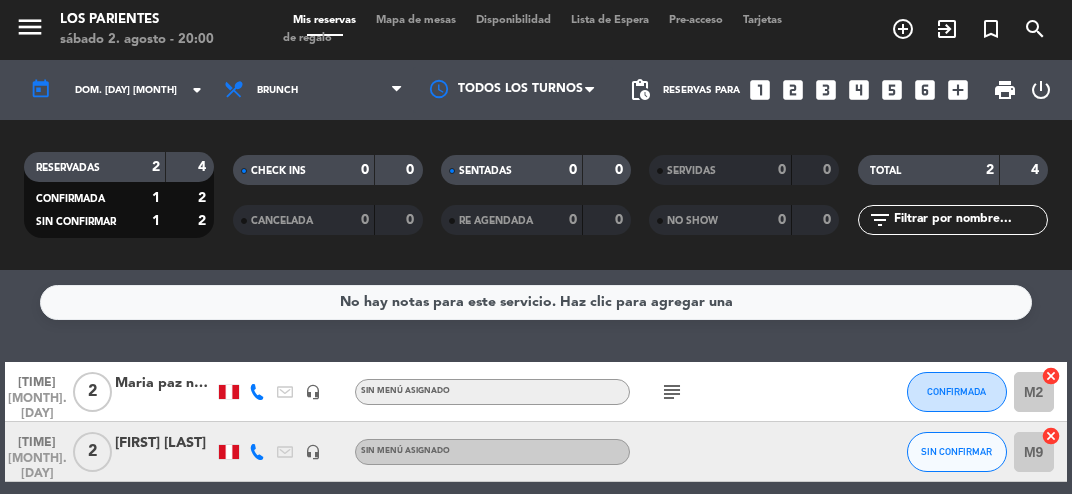 scroll, scrollTop: 67, scrollLeft: 0, axis: vertical 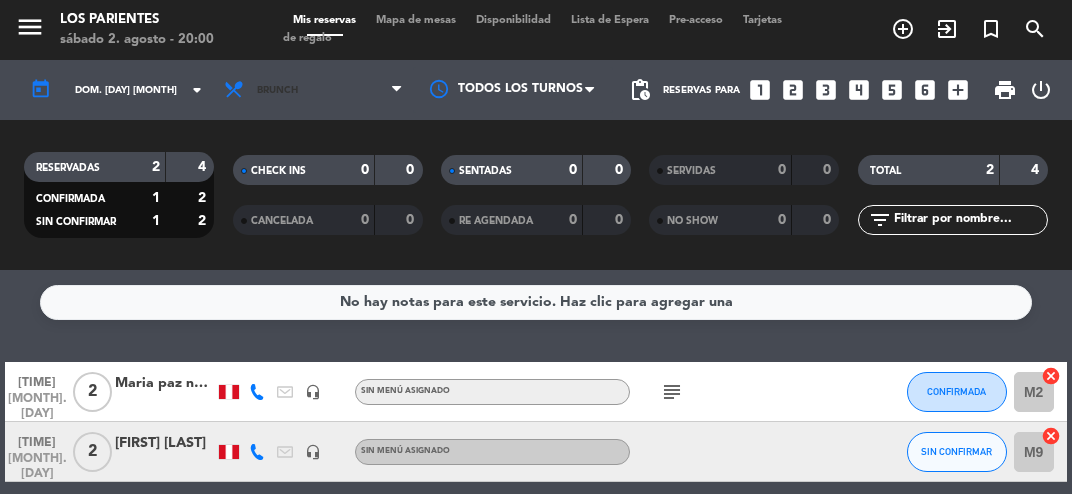 click at bounding box center [396, 90] 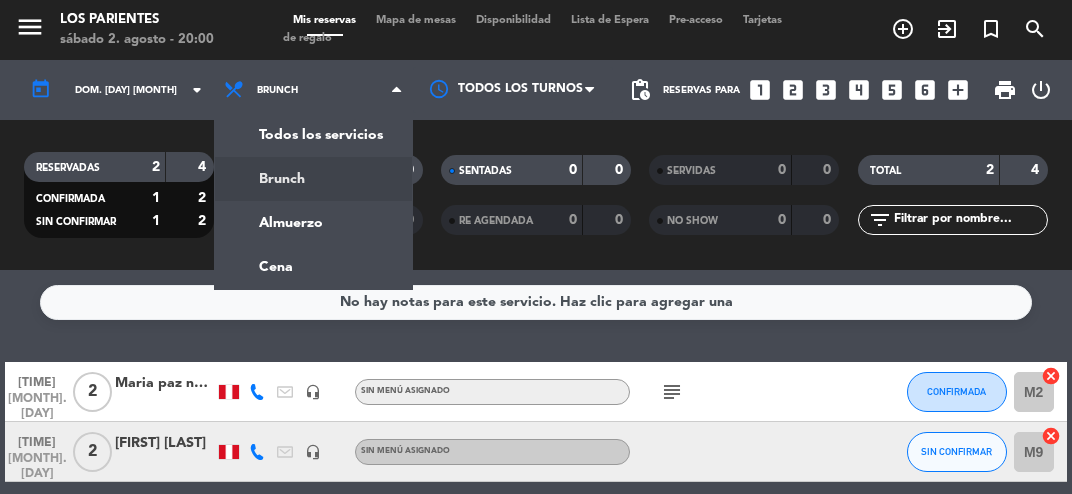 click on "menu  Los Parientes   sábado [DAY]. [MONTH] - [TIME]   Mis reservas   Mapa de mesas   Disponibilidad   Lista de Espera   Pre-acceso   Tarjetas de regalo  add_circle_outline exit_to_app turned_in_not search today    dom. [DAY] [MONTH]  arrow_drop_down  Todos los servicios  Brunch  Almuerzo  Cena  Brunch  Todos los servicios  Brunch  Almuerzo  Cena Todos los turnos pending_actions  Reservas para   looks_one   looks_two   looks_3   looks_4   looks_5   looks_6   add_box  print  power_settings_new   RESERVADAS   2   4   CONFIRMADA   1   2   SIN CONFIRMAR   1   2   CHECK INS   0   0   CANCELADA   0   0   SENTADAS   0   0   RE AGENDADA   0   0   SERVIDAS   0   0   NO SHOW   0   0   TOTAL   2   4  filter_list" 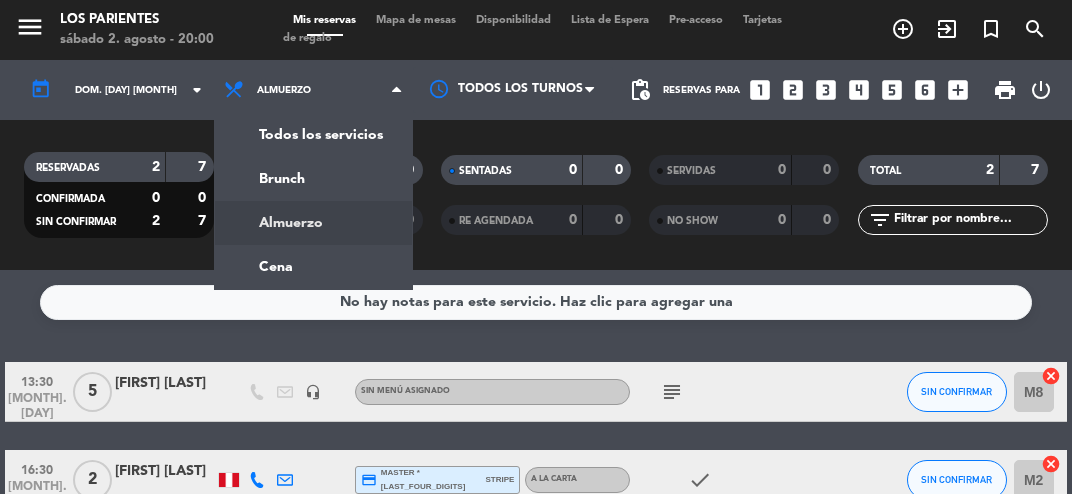 click on "menu  Los Parientes   sábado [DAY]. [MONTH] - [TIME]   Mis reservas   Mapa de mesas   Disponibilidad   Lista de Espera   Pre-acceso   Tarjetas de regalo  add_circle_outline exit_to_app turned_in_not search today    dom. [DAY] [MONTH]  arrow_drop_down  Todos los servicios  Brunch  Almuerzo  Cena  Almuerzo  Todos los servicios  Brunch  Almuerzo  Cena Todos los turnos pending_actions  Reservas para   looks_one   looks_two   looks_3   looks_4   looks_5   looks_6   add_box  print  power_settings_new   RESERVADAS   2   7   CONFIRMADA   0   0   SIN CONFIRMAR   2   7   CHECK INS   0   0   CANCELADA   0   0   SENTADAS   0   0   RE AGENDADA   0   0   SERVIDAS   0   0   NO SHOW   0   0   TOTAL   2   7  filter_list" 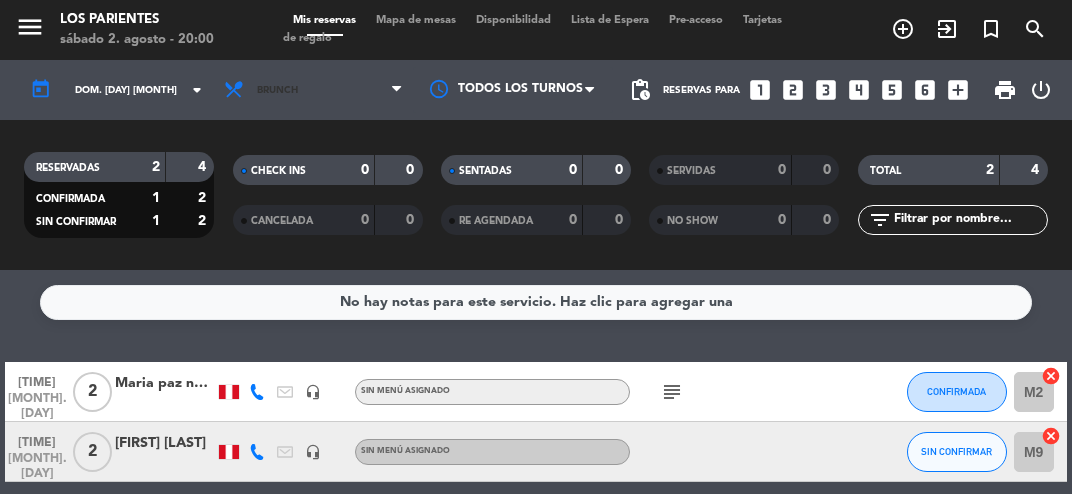 click at bounding box center [402, 90] 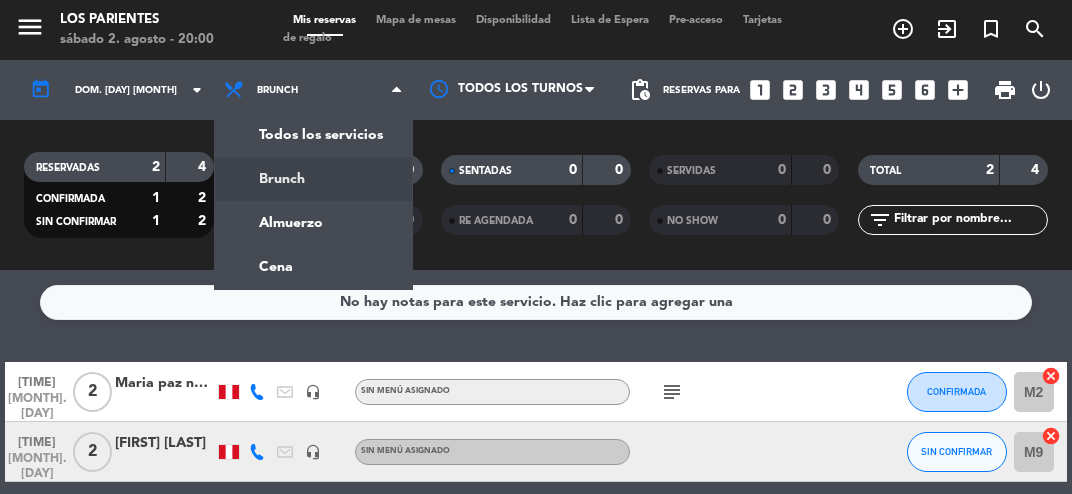 click on "menu  Los Parientes   sábado [DAY]. [MONTH] - [TIME]   Mis reservas   Mapa de mesas   Disponibilidad   Lista de Espera   Pre-acceso   Tarjetas de regalo  add_circle_outline exit_to_app turned_in_not search today    dom. [DAY] [MONTH]  arrow_drop_down  Todos los servicios  Brunch  Almuerzo  Cena  Brunch  Todos los servicios  Brunch  Almuerzo  Cena Todos los turnos pending_actions  Reservas para   looks_one   looks_two   looks_3   looks_4   looks_5   looks_6   add_box  print  power_settings_new   RESERVADAS   2   4   CONFIRMADA   1   2   SIN CONFIRMAR   1   2   CHECK INS   0   0   CANCELADA   0   0   SENTADAS   0   0   RE AGENDADA   0   0   SERVIDAS   0   0   NO SHOW   0   0   TOTAL   2   4  filter_list" 